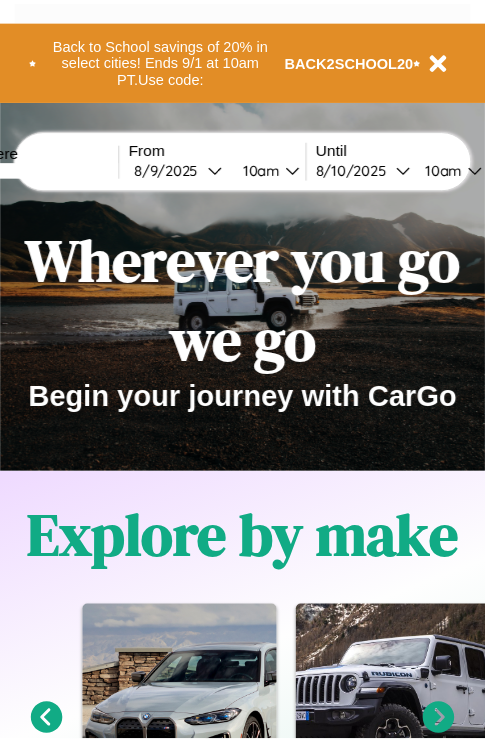 scroll, scrollTop: 0, scrollLeft: 0, axis: both 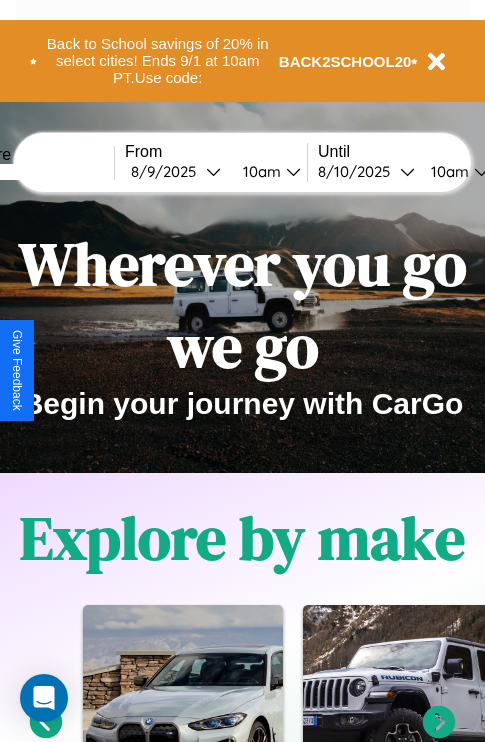click at bounding box center [39, 172] 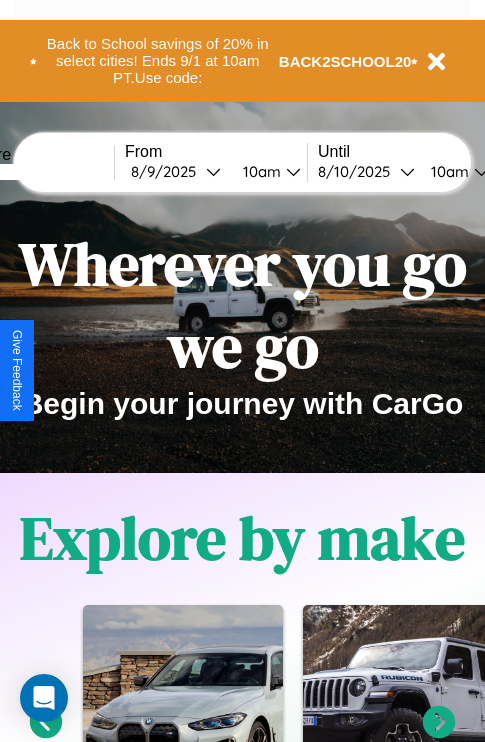 type on "******" 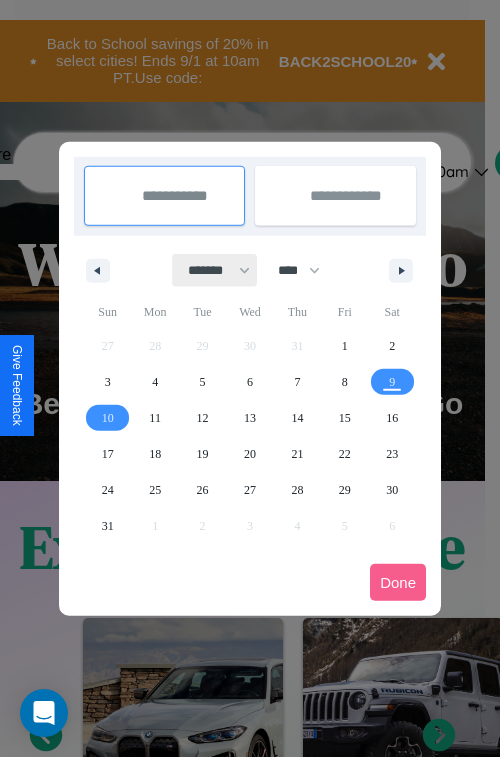 click on "******* ******** ***** ***** *** **** **** ****** ********* ******* ******** ********" at bounding box center [215, 270] 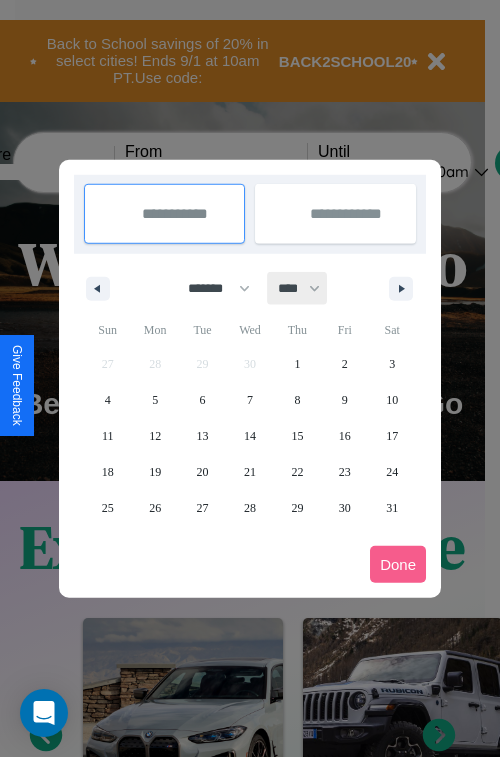 click on "**** **** **** **** **** **** **** **** **** **** **** **** **** **** **** **** **** **** **** **** **** **** **** **** **** **** **** **** **** **** **** **** **** **** **** **** **** **** **** **** **** **** **** **** **** **** **** **** **** **** **** **** **** **** **** **** **** **** **** **** **** **** **** **** **** **** **** **** **** **** **** **** **** **** **** **** **** **** **** **** **** **** **** **** **** **** **** **** **** **** **** **** **** **** **** **** **** **** **** **** **** **** **** **** **** **** **** **** **** **** **** **** **** **** **** **** **** **** **** **** ****" at bounding box center [298, 288] 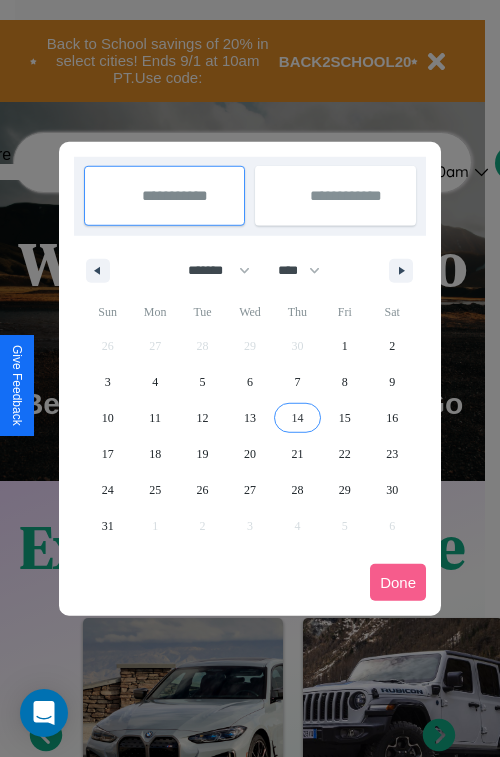 click on "14" at bounding box center (297, 418) 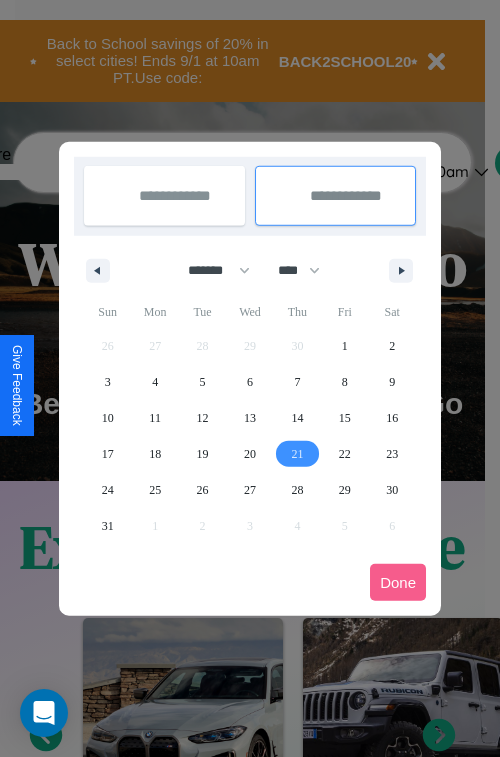 click on "21" at bounding box center [297, 454] 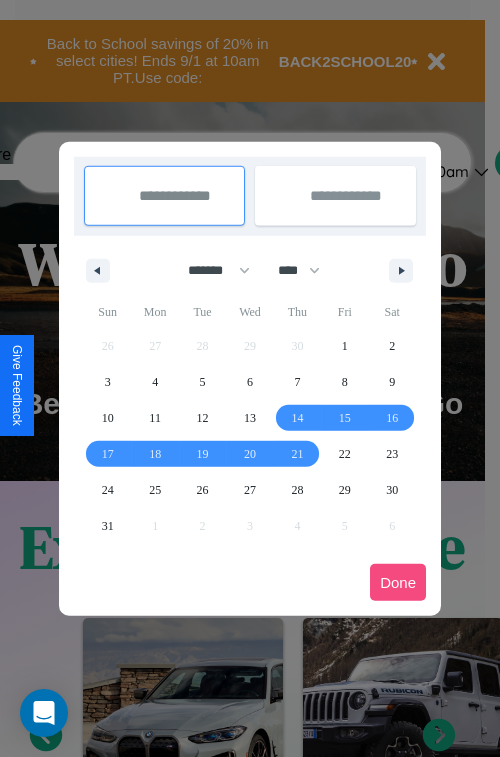 click on "Done" at bounding box center [398, 582] 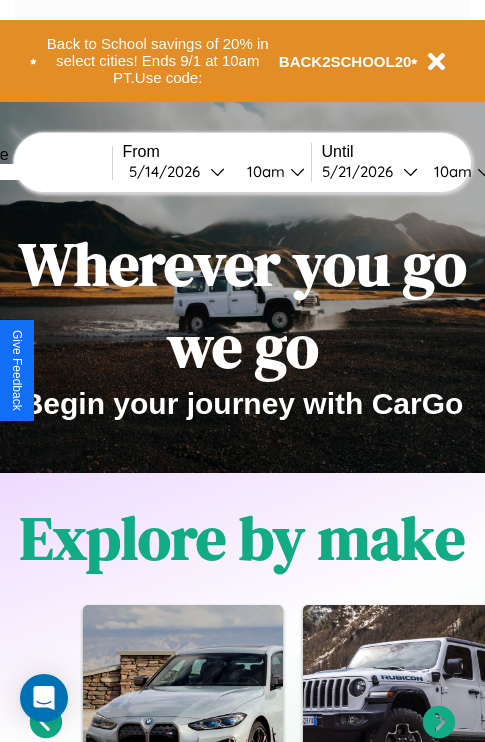 scroll, scrollTop: 0, scrollLeft: 74, axis: horizontal 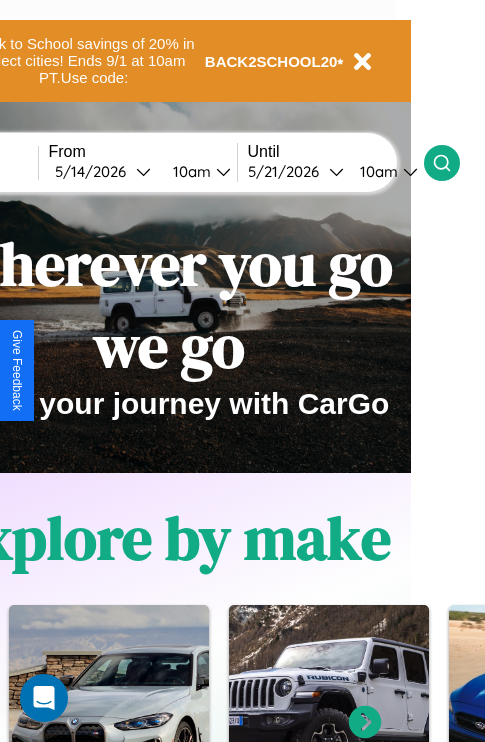 click 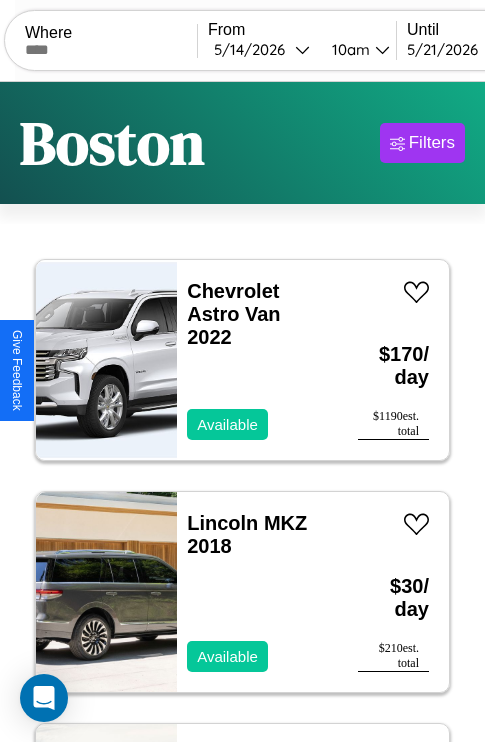 scroll, scrollTop: 79, scrollLeft: 0, axis: vertical 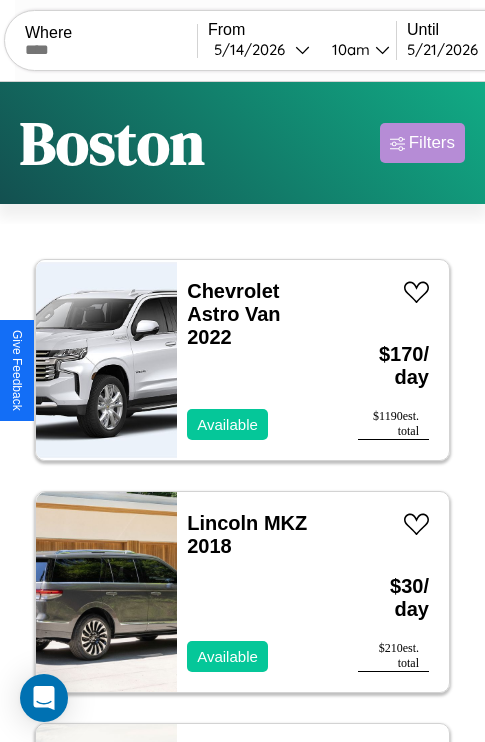 click on "Filters" at bounding box center (432, 143) 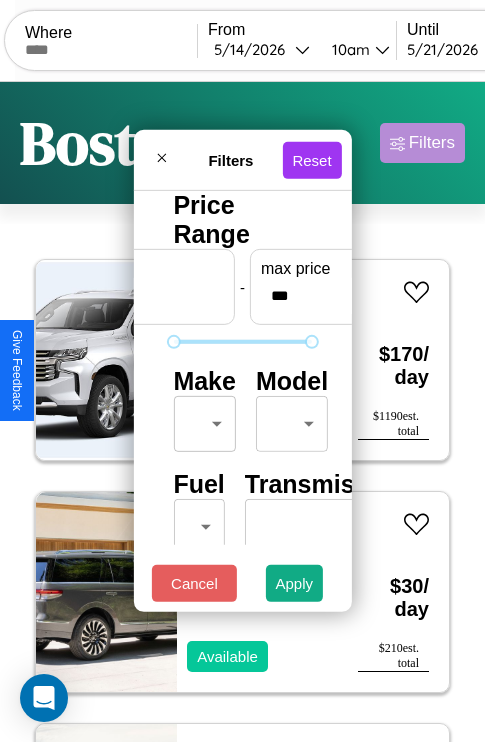 scroll, scrollTop: 162, scrollLeft: 63, axis: both 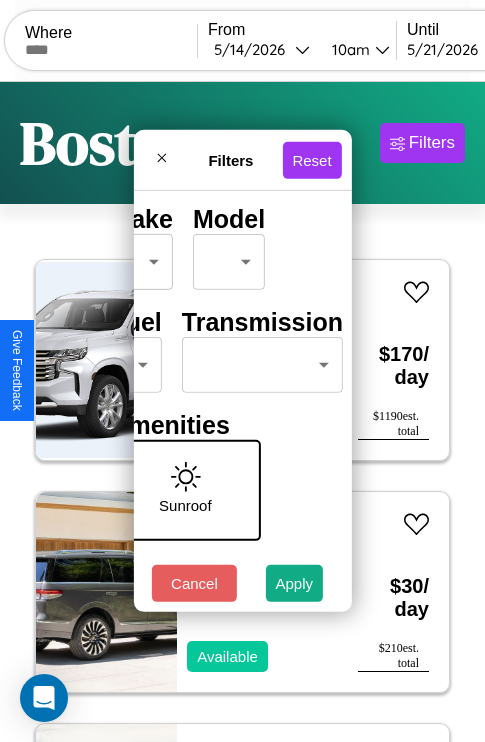click on "CarGo Where From [DATE] [TIME] Until [DATE] [TIME] Become a Host Login Sign Up [CITY] Filters 53  cars in this area These cars can be picked up in this city. Chevrolet   Astro Van   2022 Available $ 170  / day $ 1190  est. total Lincoln   MKZ   2018 Available $ 30  / day $ 210  est. total Dodge   Ram Wagon   2018 Available $ 200  / day $ 1400  est. total Dodge   DIPLOMAT   2019 Available $ 50  / day $ 350  est. total Nissan   Sentra   2020 Available $ 180  / day $ 1260  est. total Bentley   Bentley Industries, LLC   2016 Available $ 80  / day $ 560  est. total Volkswagen   Rabbit   2020 Unavailable $ 160  / day $ 1120  est. total Fiat   124 Spider   2014 Available $ 150  / day $ 1050  est. total Ferrari   488 Pista   2018 Unavailable $ 80  / day $ 560  est. total Mercedes   L1116   2022 Available $ 160  / day $ 1120  est. total Bentley   Mulsanne   2023 Available $ 120  / day $ 840  est. total Hummer   H3   2022 Available $ 140  / day $ 980  est. total Mazda   CX-7   2021 Available $ 60  / day $ 420" at bounding box center (242, 412) 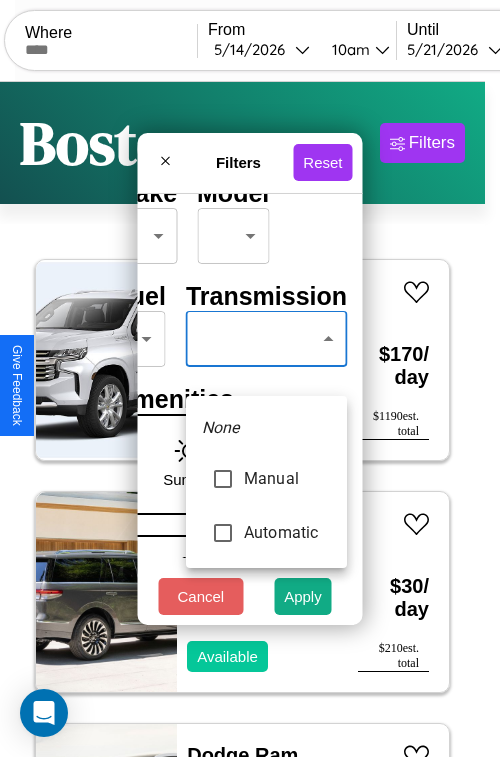 type on "******" 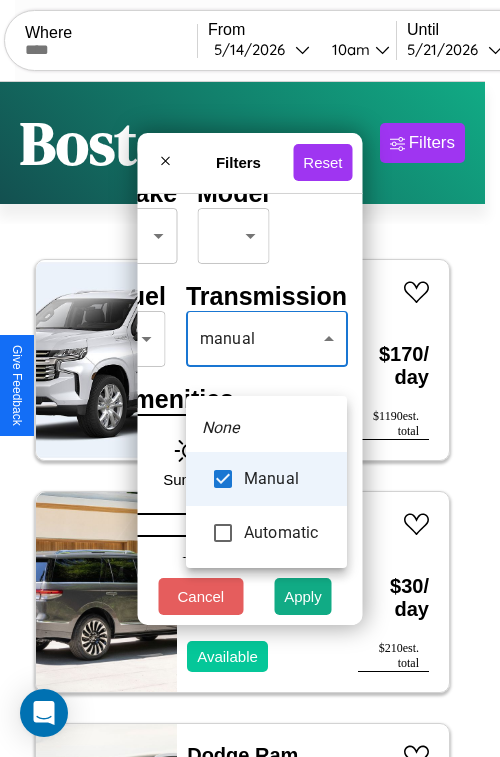 click at bounding box center (250, 378) 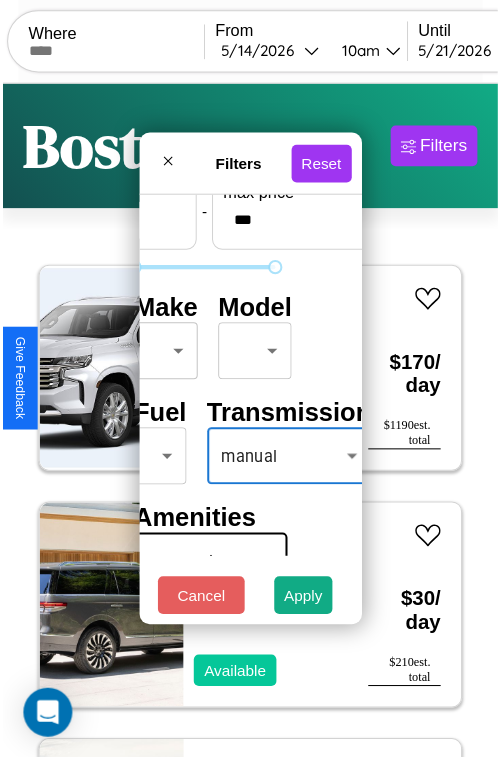scroll, scrollTop: 59, scrollLeft: 40, axis: both 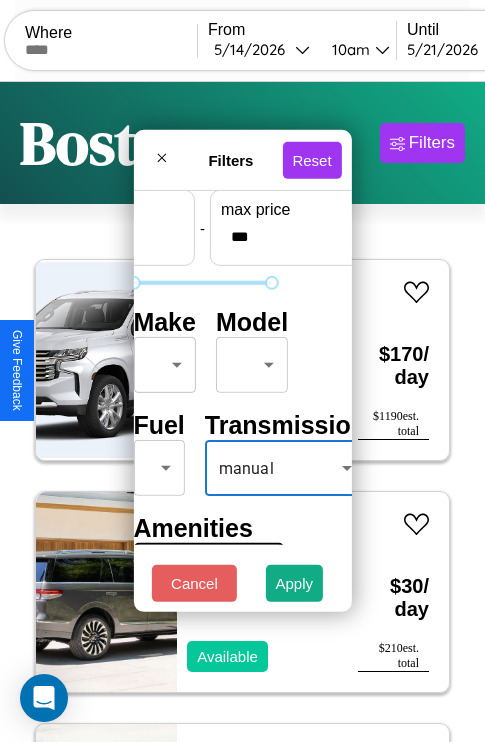 click on "CarGo Where From [DATE] [TIME] Until [DATE] [TIME] Become a Host Login Sign Up [CITY] Filters 53  cars in this area These cars can be picked up in this city. Chevrolet   Astro Van   2022 Available $ 170  / day $ 1190  est. total Lincoln   MKZ   2018 Available $ 30  / day $ 210  est. total Dodge   Ram Wagon   2018 Available $ 200  / day $ 1400  est. total Dodge   DIPLOMAT   2019 Available $ 50  / day $ 350  est. total Nissan   Sentra   2020 Available $ 180  / day $ 1260  est. total Bentley   Bentley Industries, LLC   2016 Available $ 80  / day $ 560  est. total Volkswagen   Rabbit   2020 Unavailable $ 160  / day $ 1120  est. total Fiat   124 Spider   2014 Available $ 150  / day $ 1050  est. total Ferrari   488 Pista   2018 Unavailable $ 80  / day $ 560  est. total Mercedes   L1116   2022 Available $ 160  / day $ 1120  est. total Bentley   Mulsanne   2023 Available $ 120  / day $ 840  est. total Hummer   H3   2022 Available $ 140  / day $ 980  est. total Mazda   CX-7   2021 Available $ 60  / day $ 420" at bounding box center [242, 412] 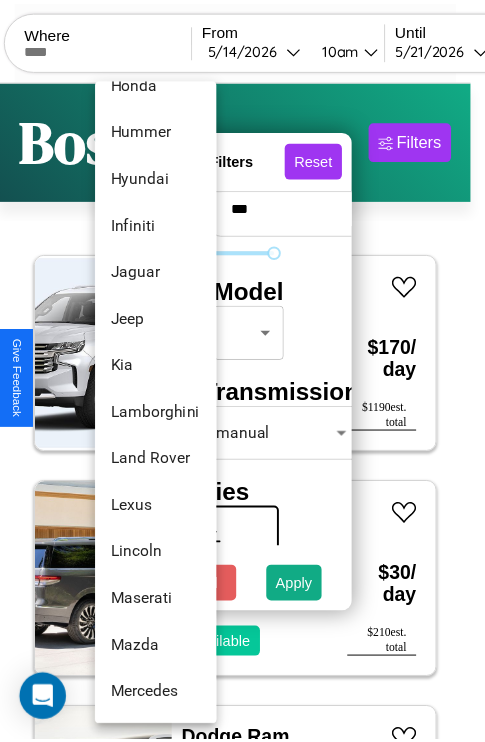 scroll, scrollTop: 806, scrollLeft: 0, axis: vertical 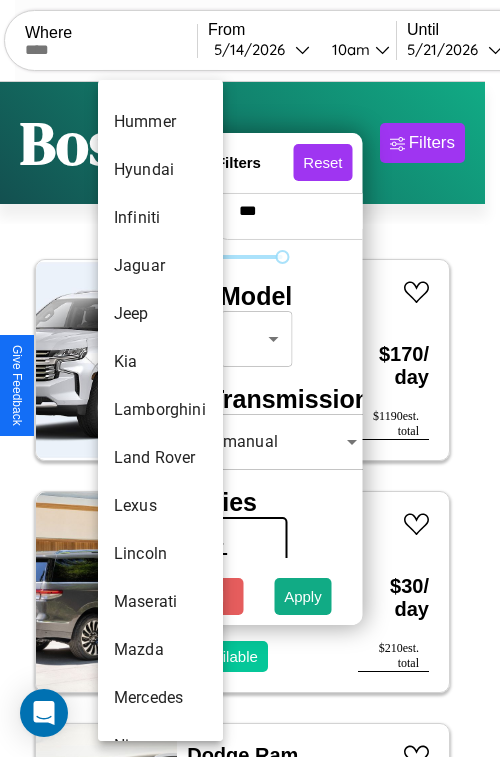 click on "Lamborghini" at bounding box center (160, 410) 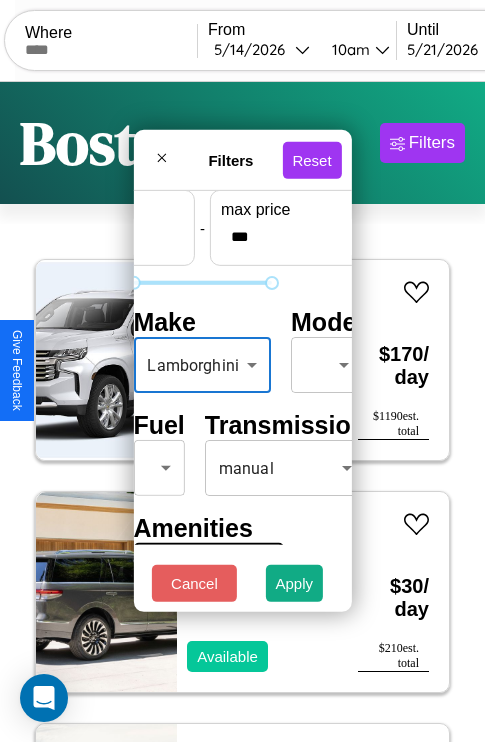 scroll, scrollTop: 59, scrollLeft: 59, axis: both 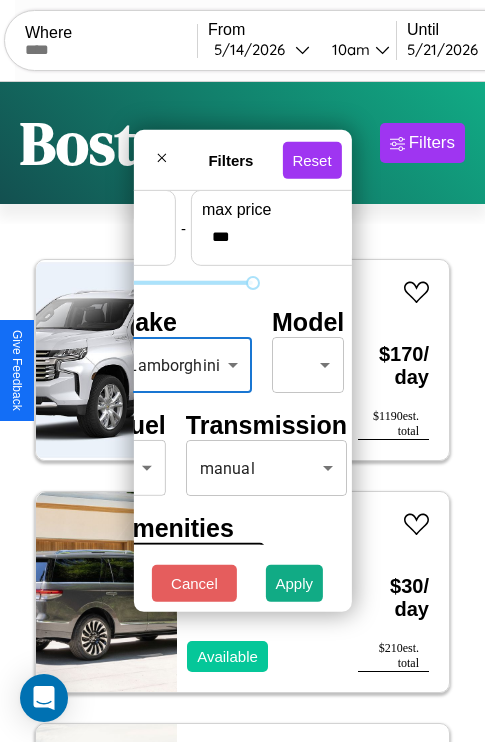 click on "CarGo Where From [DATE] [TIME] Until [DATE] [TIME] Become a Host Login Sign Up [CITY] Filters 53  cars in this area These cars can be picked up in this city. Chevrolet   Astro Van   2022 Available $ 170  / day $ 1190  est. total Lincoln   MKZ   2018 Available $ 30  / day $ 210  est. total Dodge   Ram Wagon   2018 Available $ 200  / day $ 1400  est. total Dodge   DIPLOMAT   2019 Available $ 50  / day $ 350  est. total Nissan   Sentra   2020 Available $ 180  / day $ 1260  est. total Bentley   Bentley Industries, LLC   2016 Available $ 80  / day $ 560  est. total Volkswagen   Rabbit   2020 Unavailable $ 160  / day $ 1120  est. total Fiat   124 Spider   2014 Available $ 150  / day $ 1050  est. total Ferrari   488 Pista   2018 Unavailable $ 80  / day $ 560  est. total Mercedes   L1116   2022 Available $ 160  / day $ 1120  est. total Bentley   Mulsanne   2023 Available $ 120  / day $ 840  est. total Hummer   H3   2022 Available $ 140  / day $ 980  est. total Mazda   CX-7   2021 Available $ 60  / day $ 420" at bounding box center [242, 412] 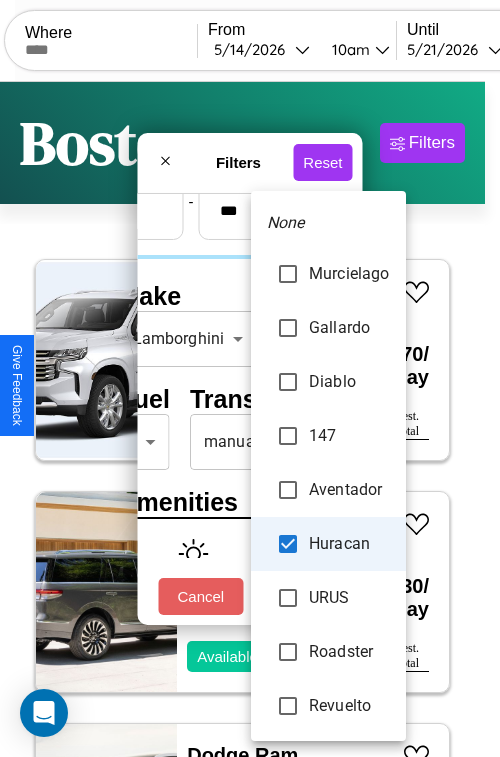 type on "**********" 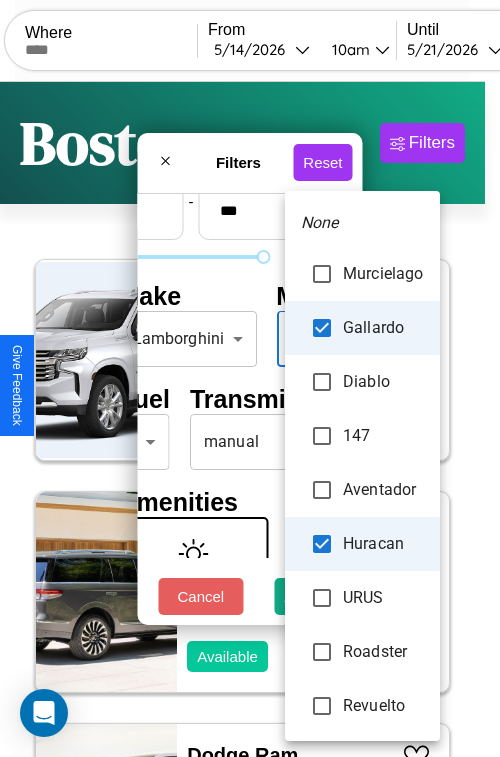 click at bounding box center (250, 378) 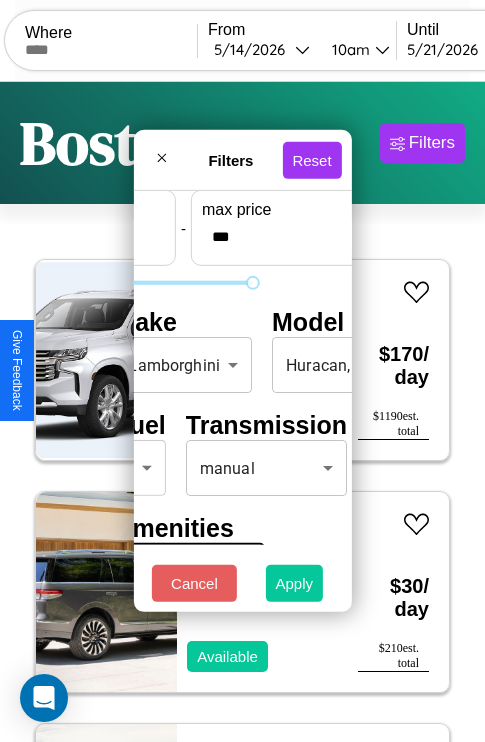 click on "Apply" at bounding box center (295, 583) 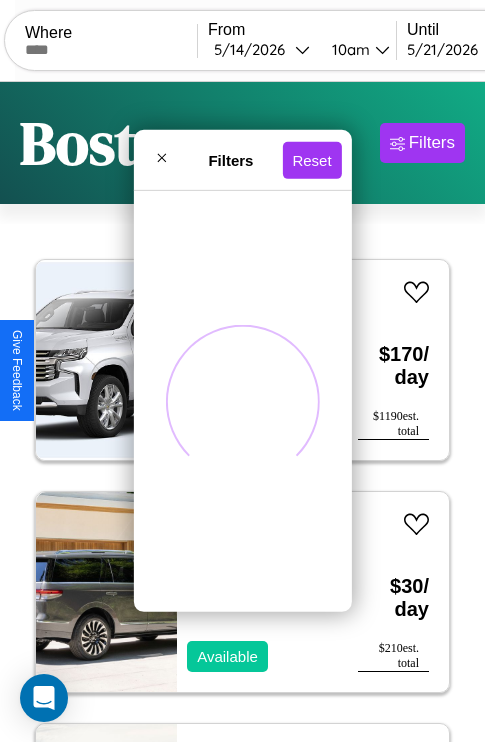 scroll, scrollTop: 95, scrollLeft: 0, axis: vertical 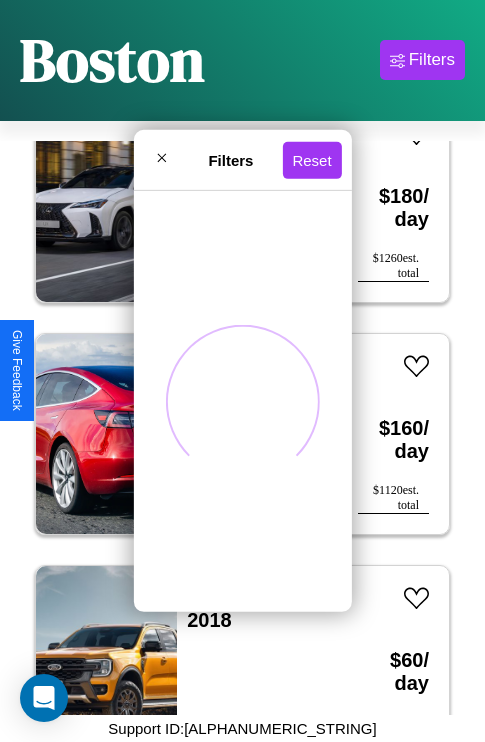 click at bounding box center [243, 402] 